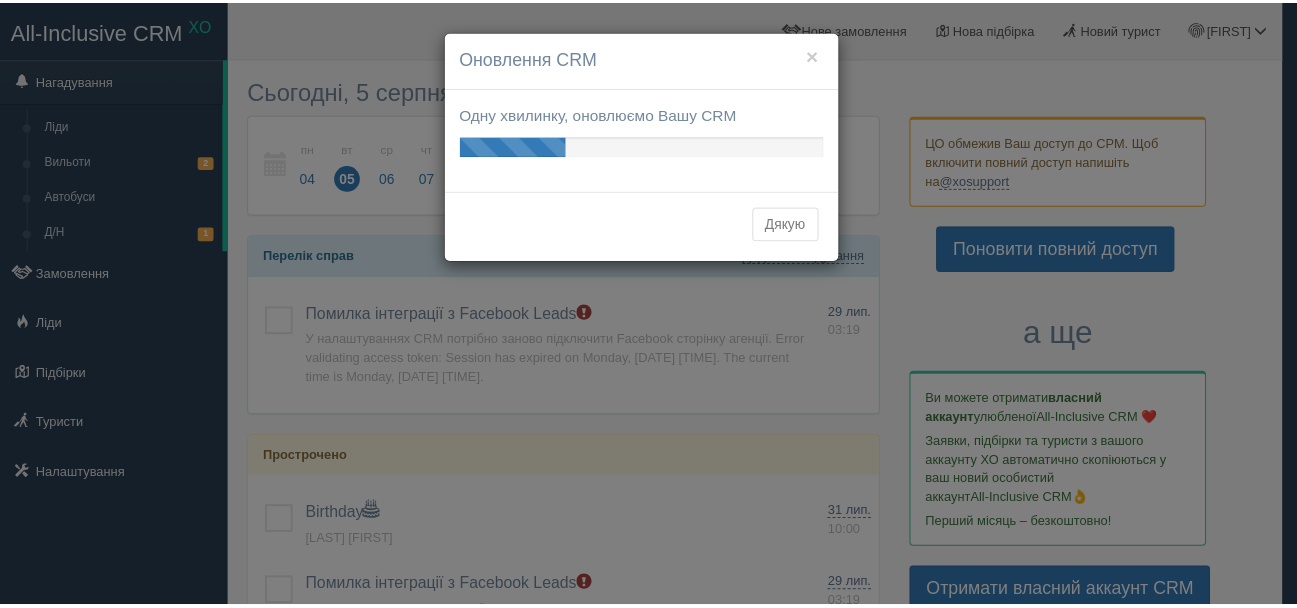 scroll, scrollTop: 0, scrollLeft: 0, axis: both 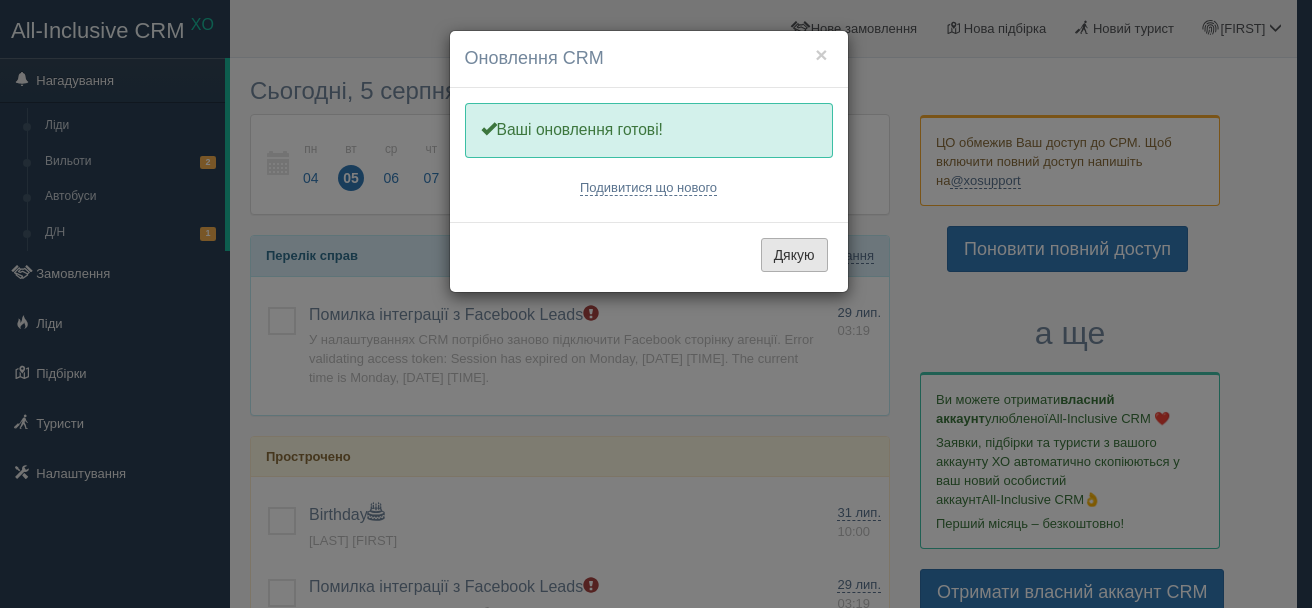 click on "Дякую" at bounding box center (794, 255) 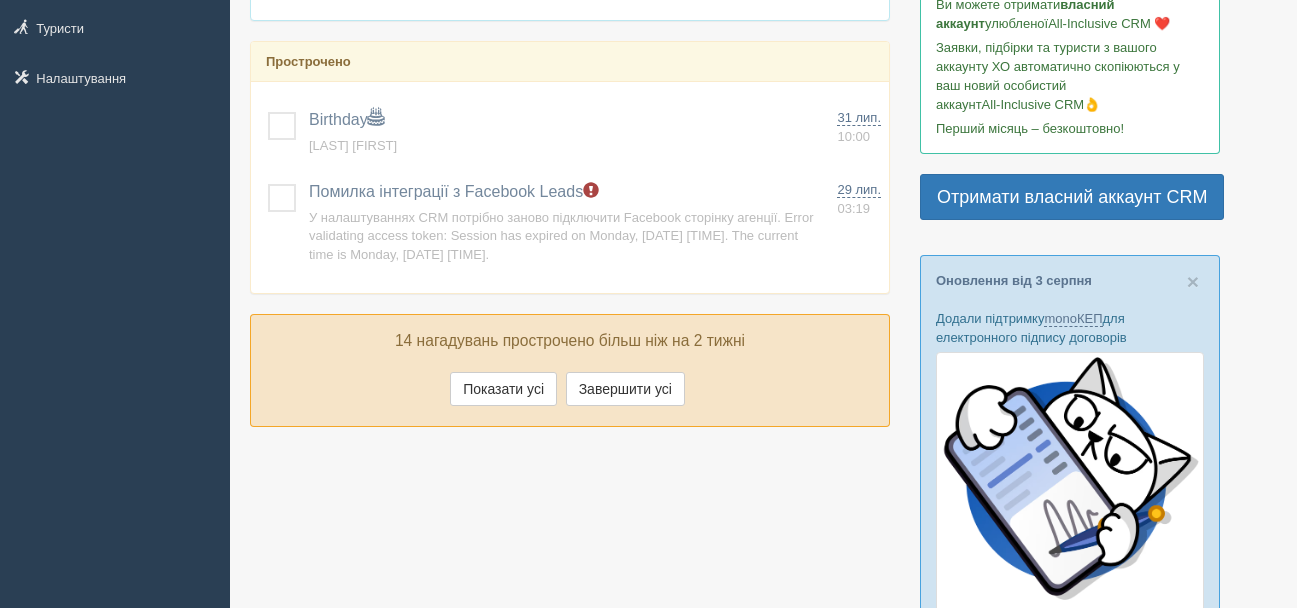 scroll, scrollTop: 400, scrollLeft: 0, axis: vertical 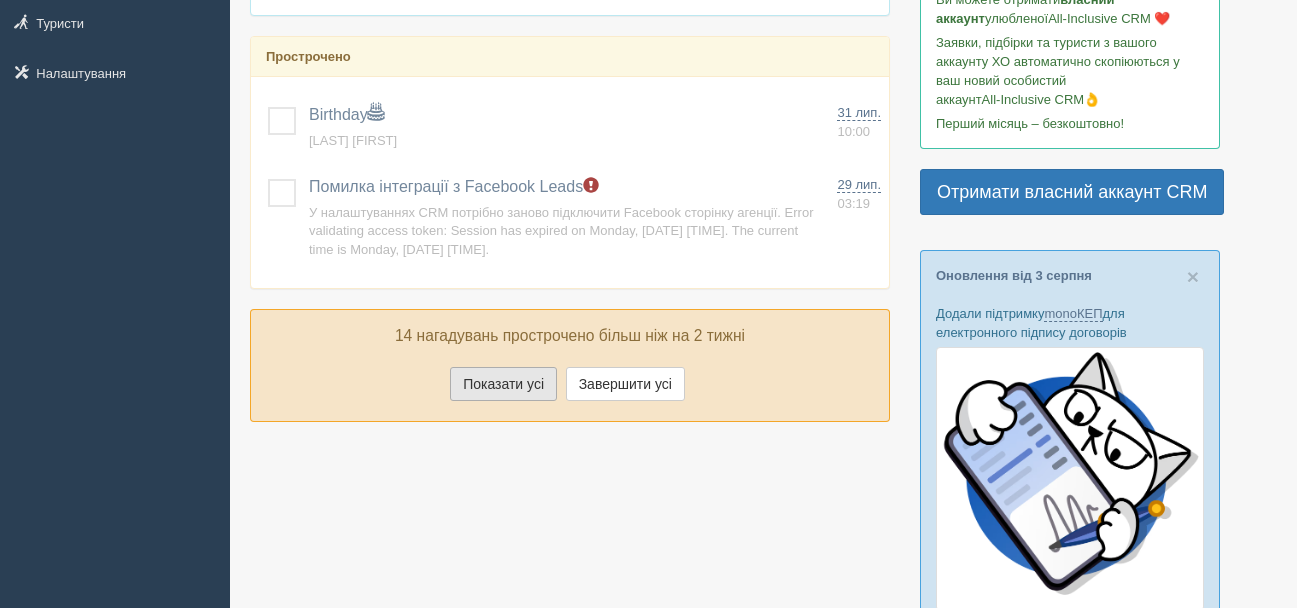 click on "Показати усі" at bounding box center (503, 384) 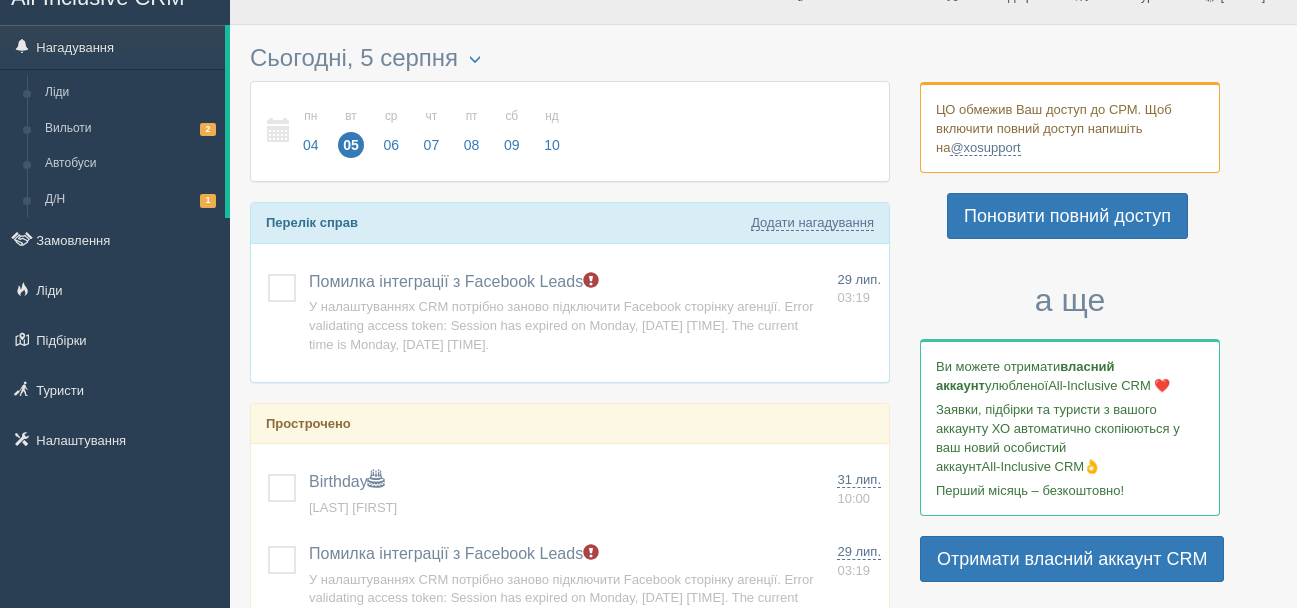 scroll, scrollTop: 0, scrollLeft: 0, axis: both 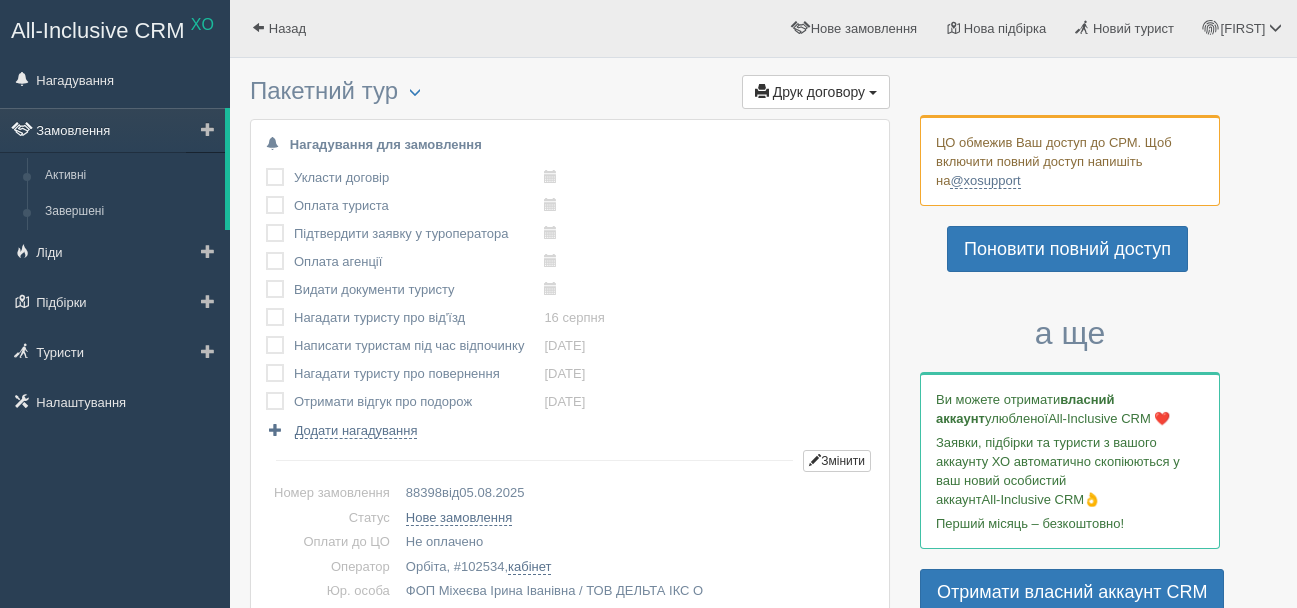 click on "Замовлення" at bounding box center (112, 130) 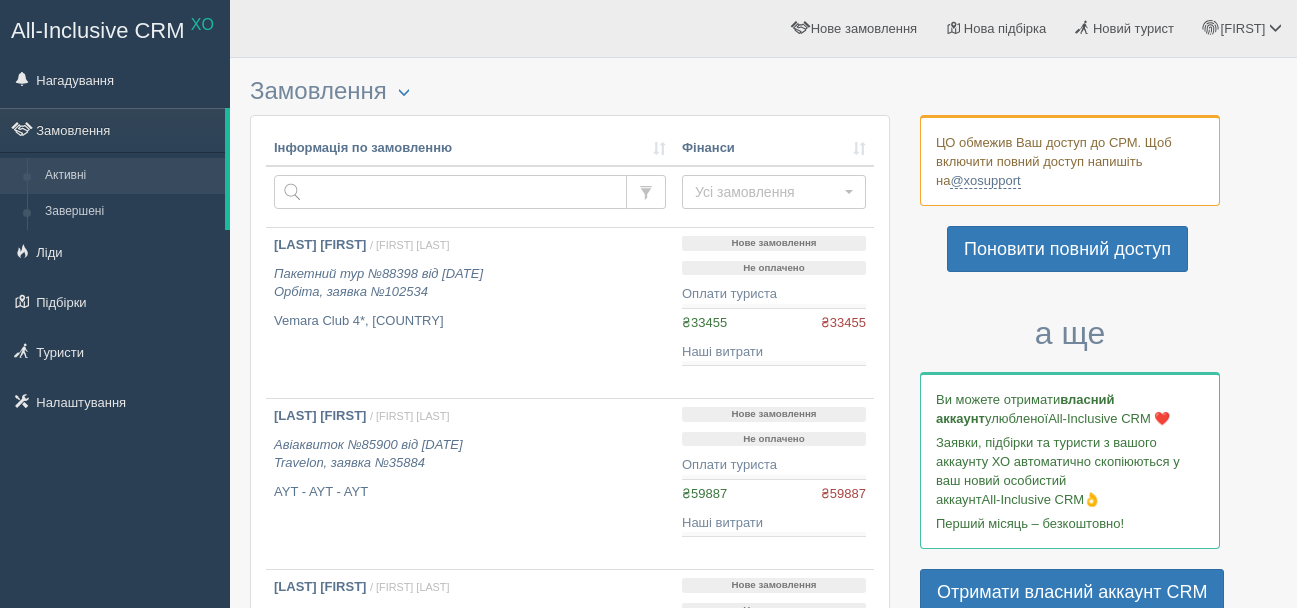 scroll, scrollTop: 0, scrollLeft: 0, axis: both 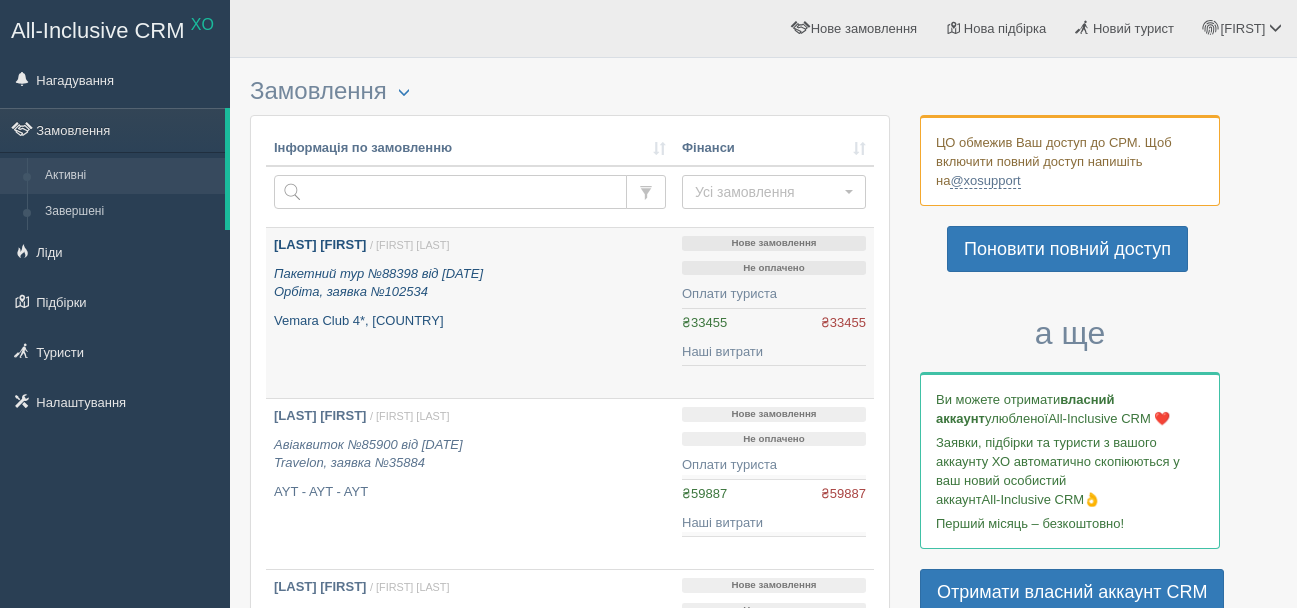 click on "GARNAZHENKO OLENA" at bounding box center (320, 244) 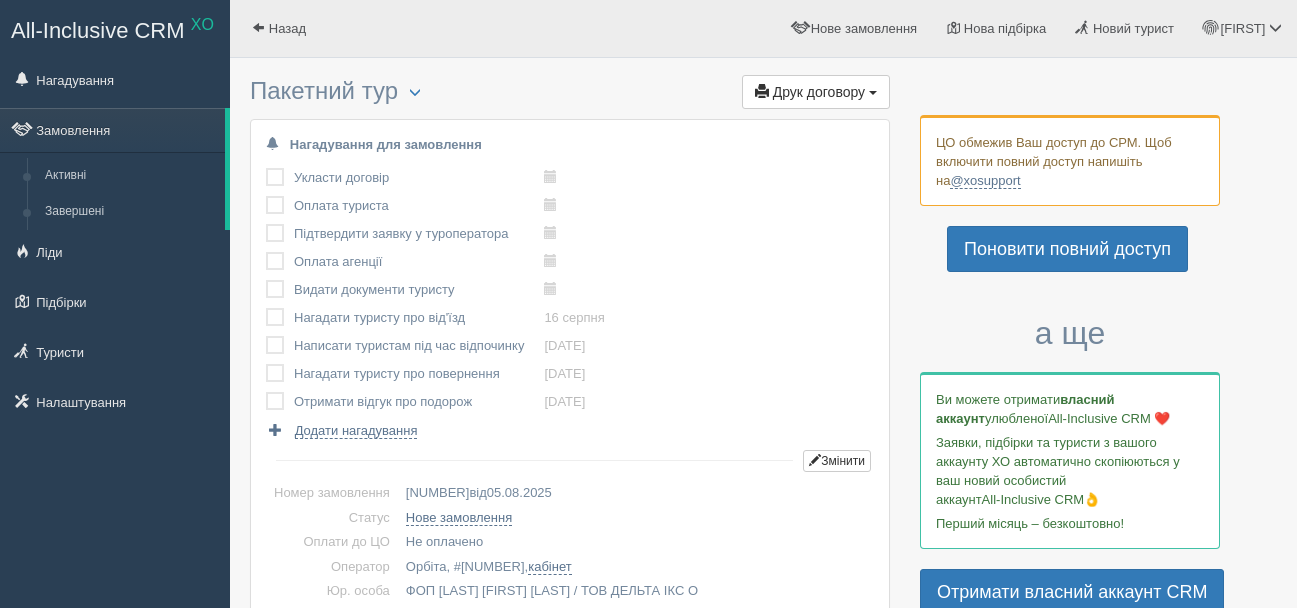 scroll, scrollTop: 0, scrollLeft: 0, axis: both 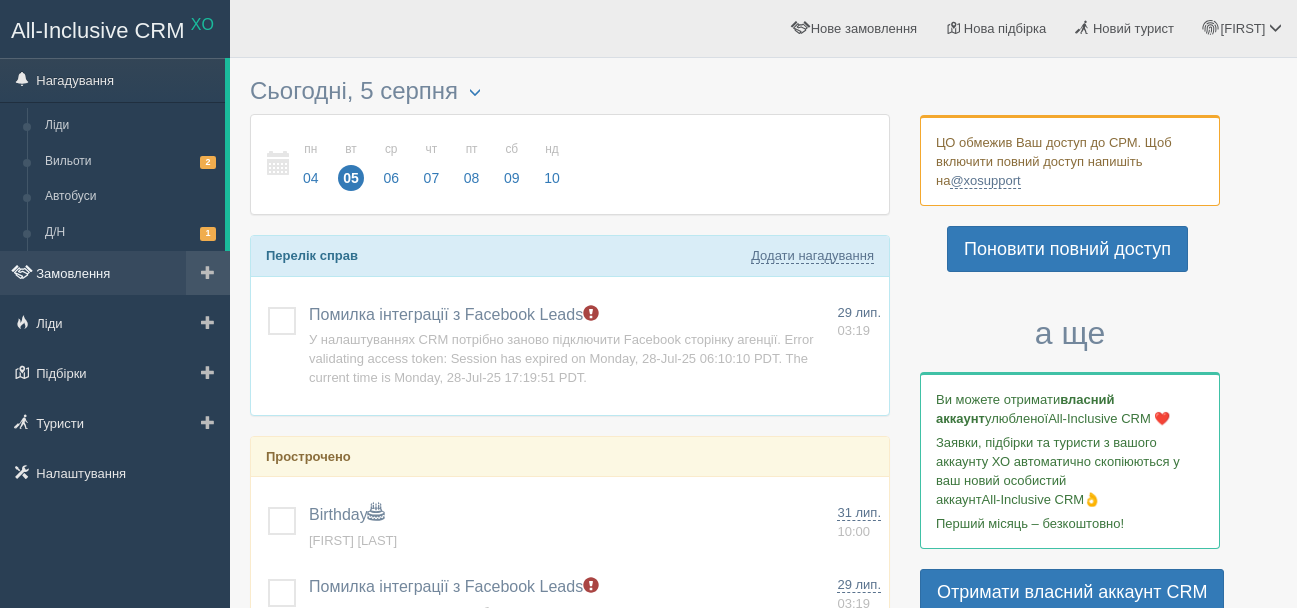 click on "Замовлення" at bounding box center [115, 273] 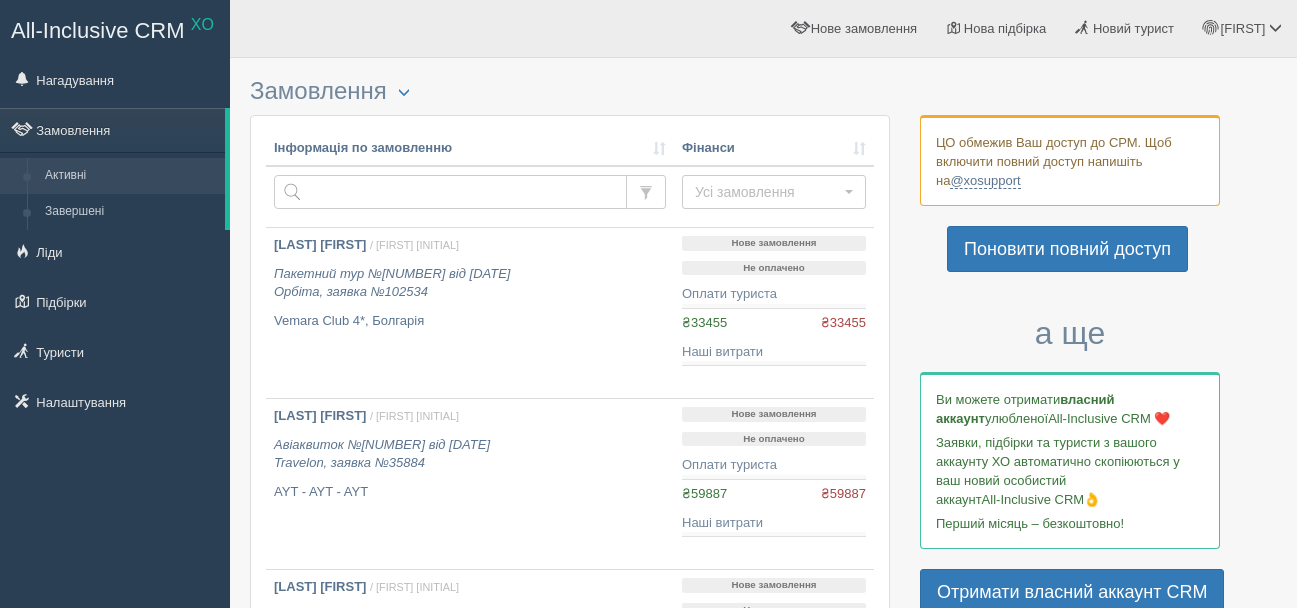 scroll, scrollTop: 0, scrollLeft: 0, axis: both 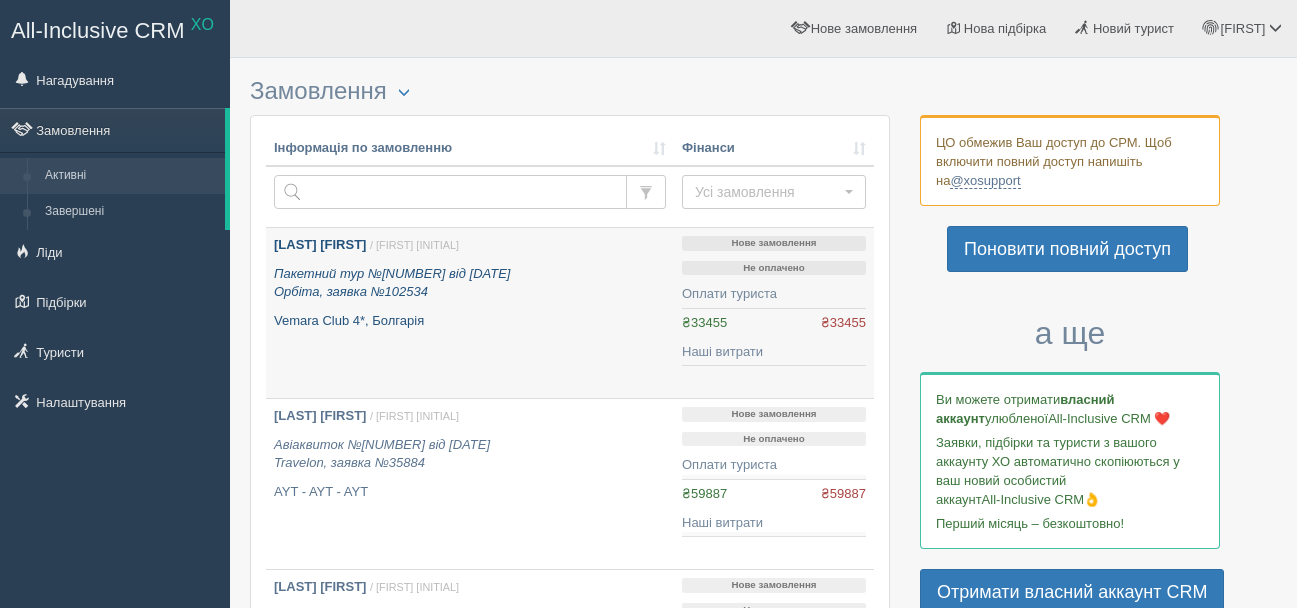 click on "[LAST] [FIRST]" at bounding box center (320, 244) 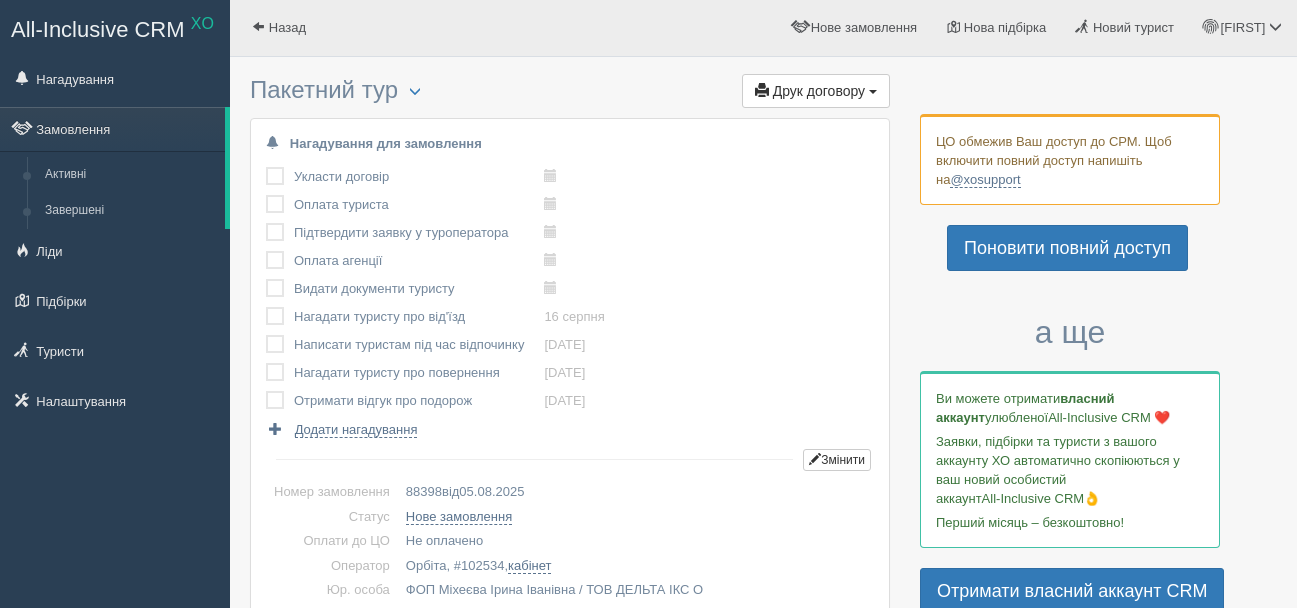 scroll, scrollTop: 0, scrollLeft: 0, axis: both 